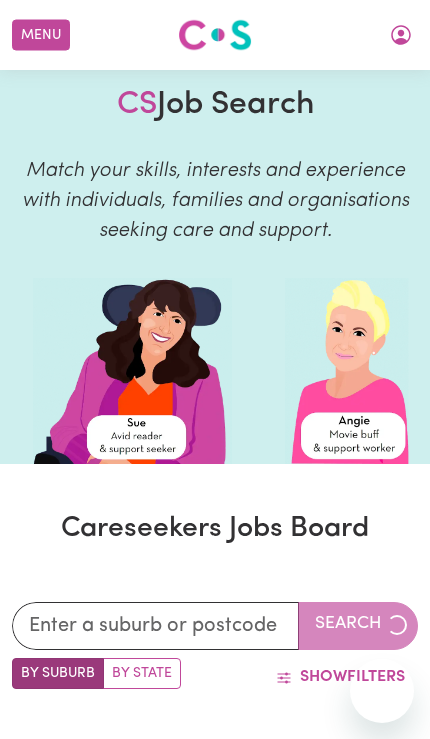 scroll, scrollTop: 743, scrollLeft: 0, axis: vertical 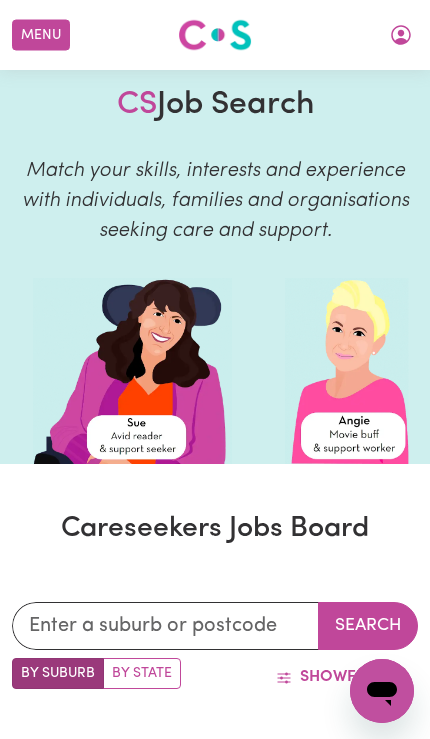 click 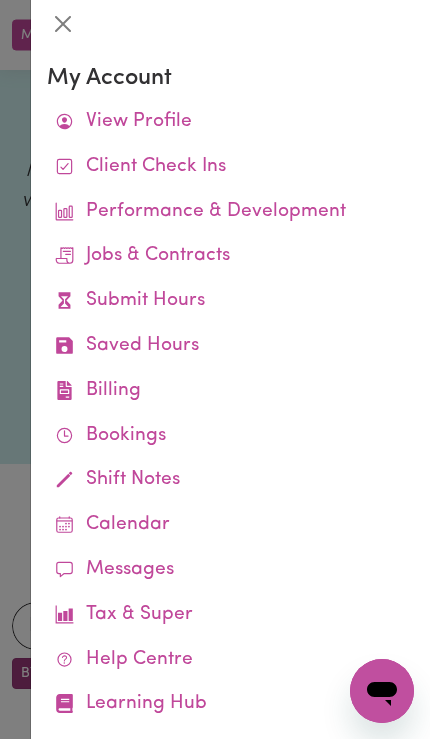 click on "Submit Hours" at bounding box center [230, 301] 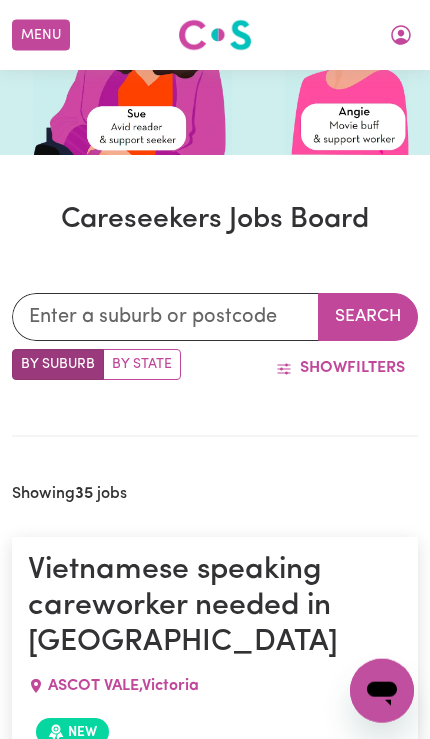 scroll, scrollTop: 743, scrollLeft: 0, axis: vertical 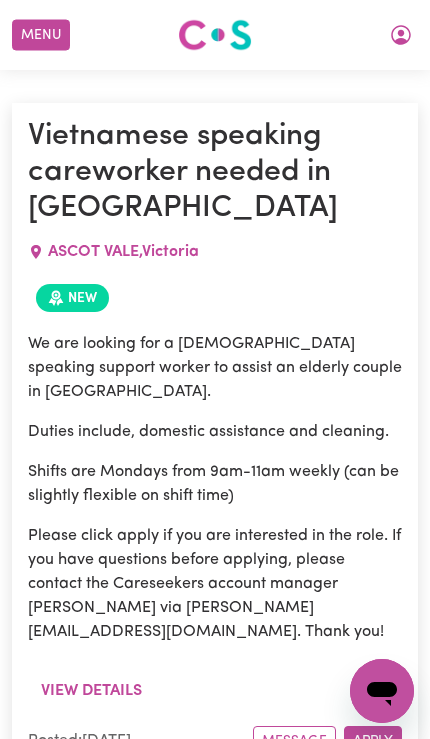 click on "Search By Suburb By State Show  Filters Showing  35   jobs [DEMOGRAPHIC_DATA] speaking careworker needed in [GEOGRAPHIC_DATA] ,  [GEOGRAPHIC_DATA] New We are looking for a [DEMOGRAPHIC_DATA] speaking support worker to assist an elderly couple in [GEOGRAPHIC_DATA]. Duties include, domestic assistance and cleaning. Shifts are Mondays from 9am-11am weekly (can be slightly flexible on shift time) Please click apply if you are interested in the role. If you have questions before applying, please contact the Careseekers account manager [PERSON_NAME] via [PERSON_NAME][EMAIL_ADDRESS][DOMAIN_NAME]. Thank you! View details Posted:  [DATE] Message Apply [DEMOGRAPHIC_DATA] Support Worker Needed ONE OFF on 12/07 In [PERSON_NAME][GEOGRAPHIC_DATA], [PERSON_NAME][GEOGRAPHIC_DATA] ,  [GEOGRAPHIC_DATA] New We are URGENTLY looking for a [DEMOGRAPHIC_DATA] support worker to assist a client in [PERSON_NAME][GEOGRAPHIC_DATA], [GEOGRAPHIC_DATA]. Duties include: Domestic assistance and Personal care Shift timings will be ONE-OFF on [DATE], from 10am to 3pm. View details Posted:  [DATE] Message Apply Personal care for high care [GEOGRAPHIC_DATA] ,  [GEOGRAPHIC_DATA]" at bounding box center (215, 14754) 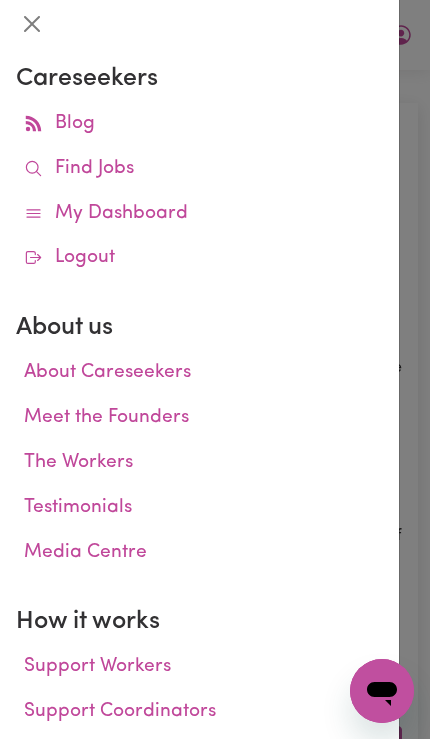 click at bounding box center (215, 369) 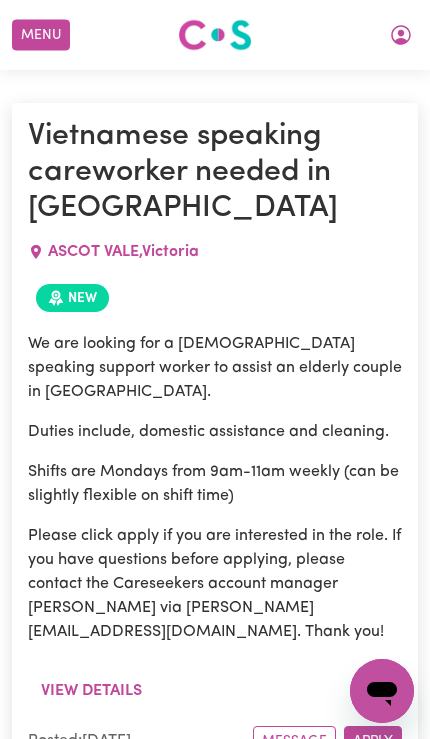 click at bounding box center [401, 35] 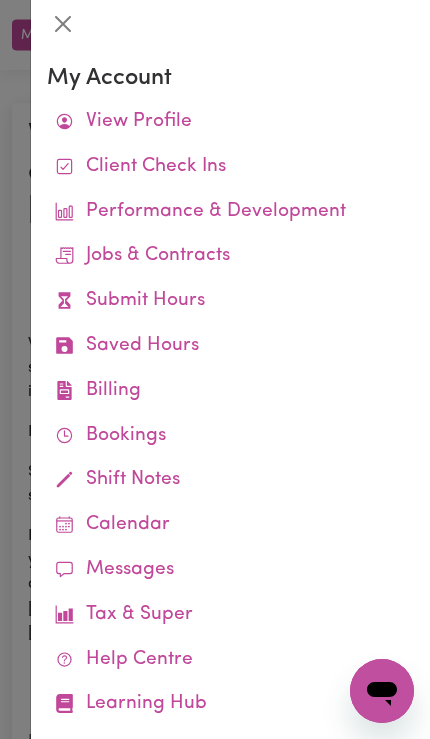 click on "Submit Hours" at bounding box center (230, 301) 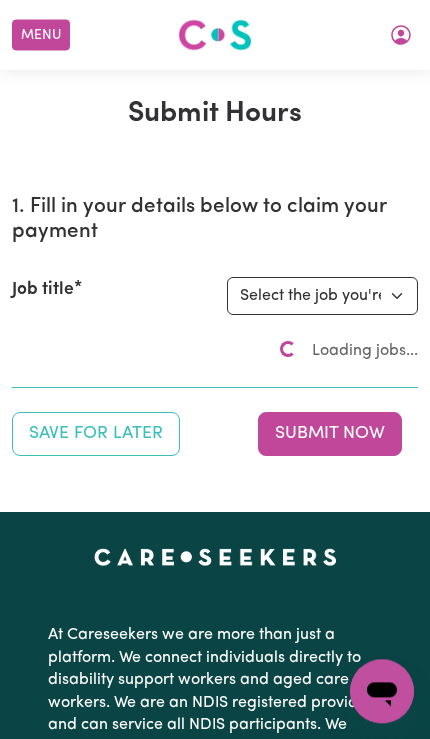 scroll, scrollTop: 0, scrollLeft: 0, axis: both 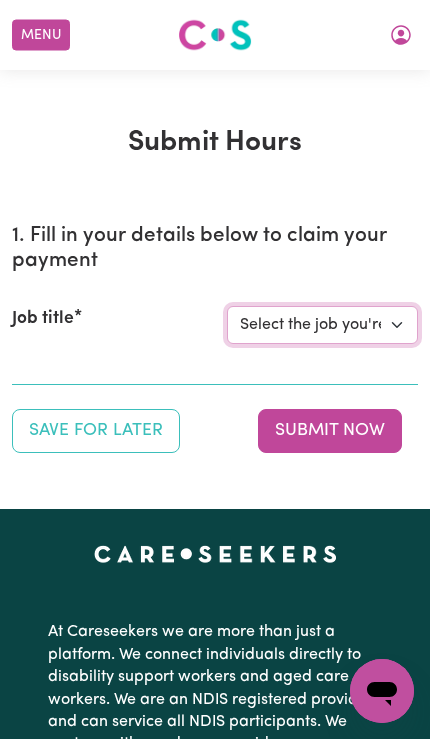 click on "Select the job you're submitting hours for... [[PERSON_NAME]] Driver  [[PERSON_NAME]] Support Worker Needed 7 Days A Week In [GEOGRAPHIC_DATA], [GEOGRAPHIC_DATA] [[PERSON_NAME]] Careworker needed in [GEOGRAPHIC_DATA]" at bounding box center [322, 325] 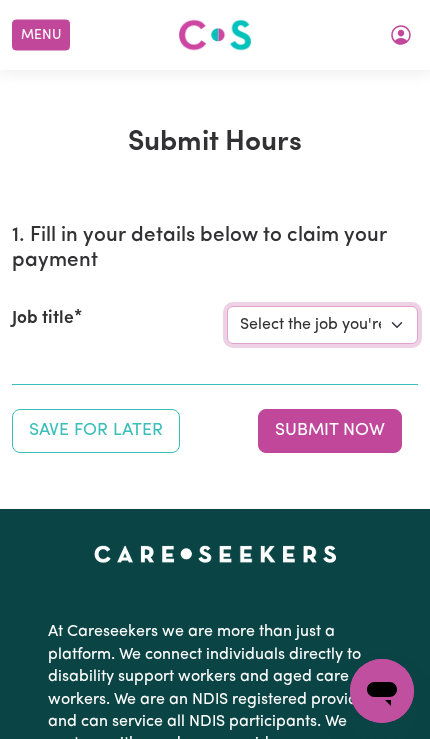 select on "14115" 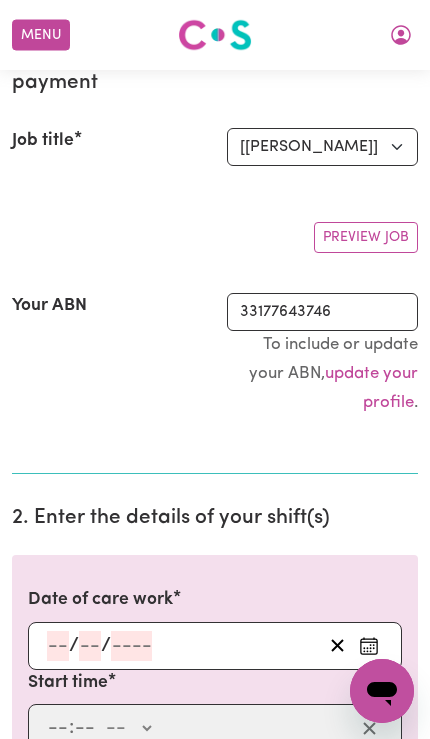 scroll, scrollTop: 341, scrollLeft: 0, axis: vertical 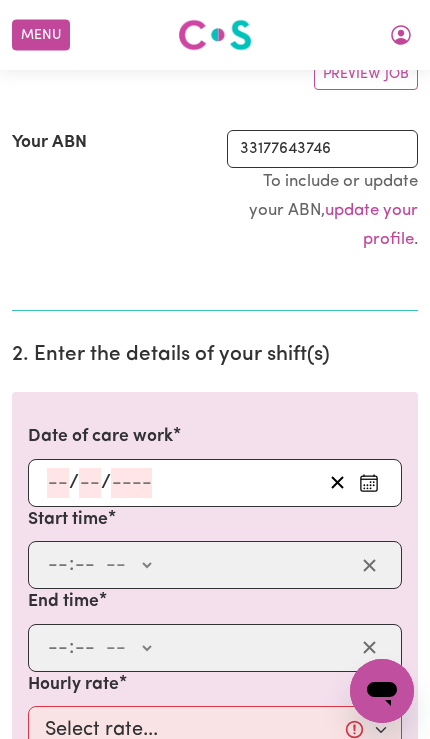 click at bounding box center [369, 483] 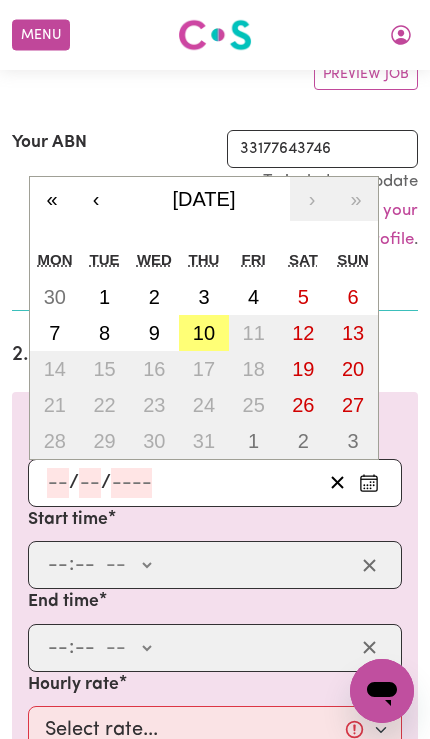 click on "9" at bounding box center [154, 333] 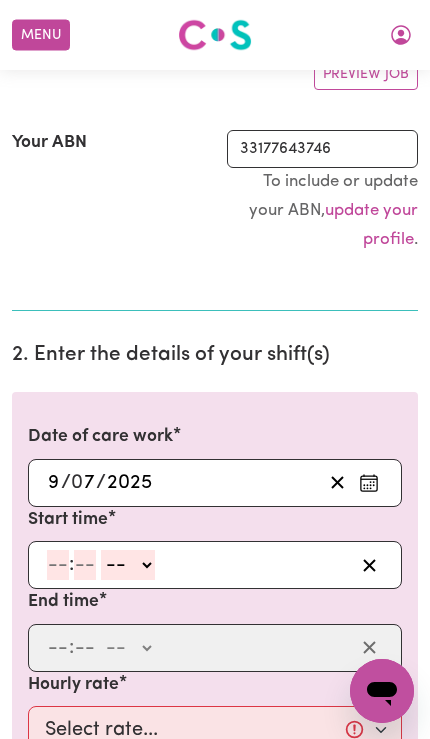 click 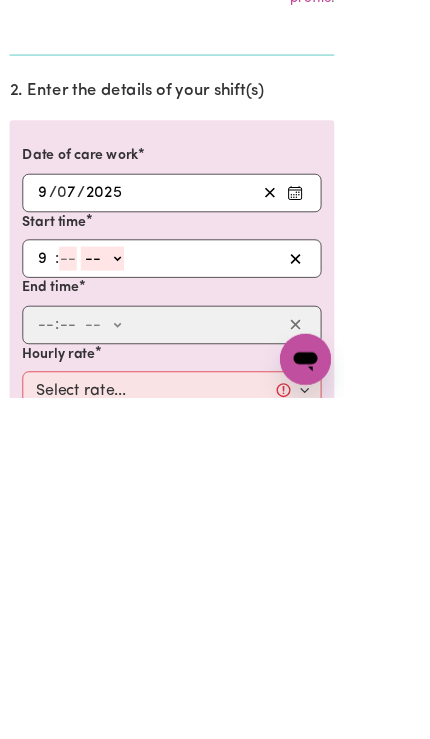 type on "9" 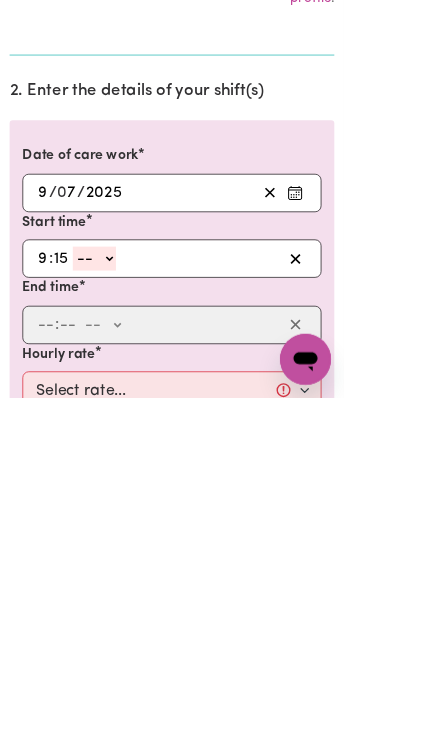 type on "15" 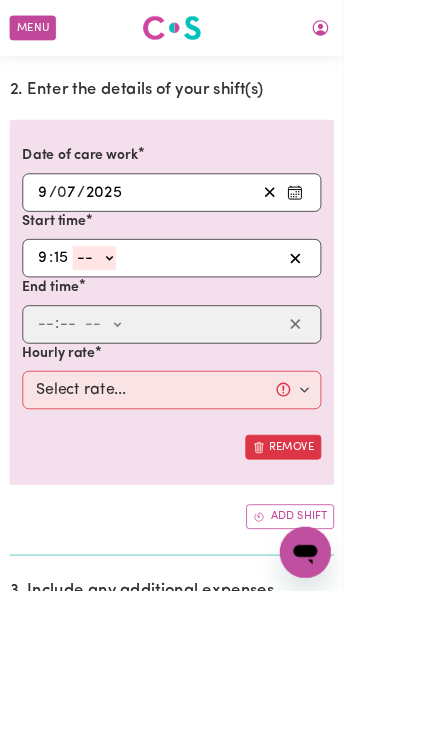 select on "pm" 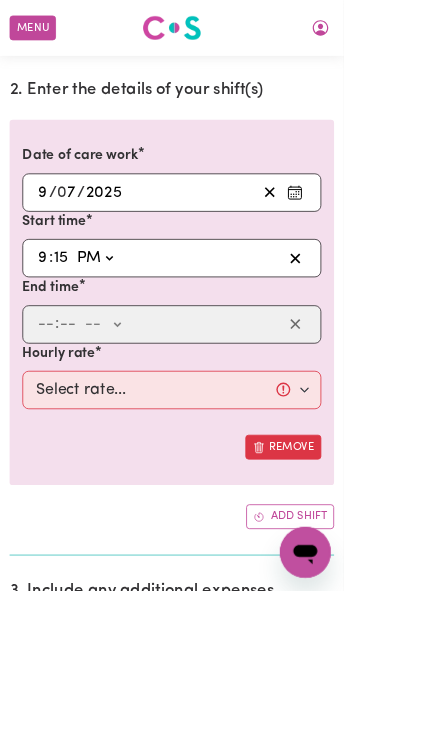 type on "21:15" 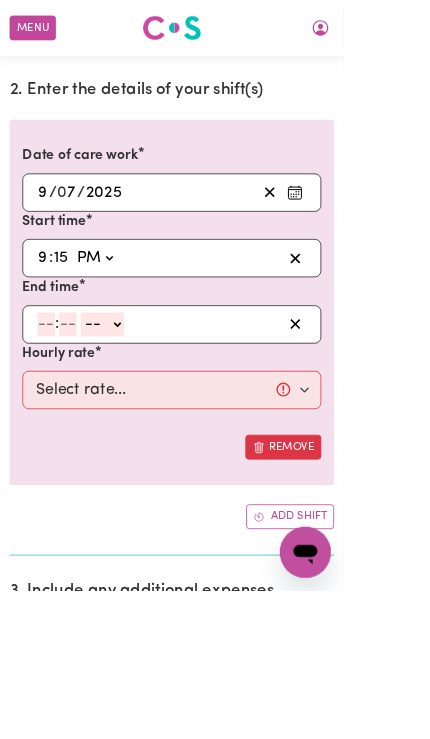 click on "AM PM" 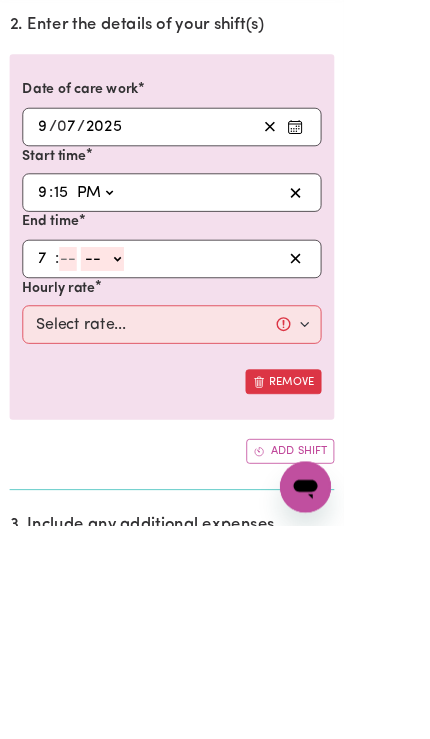 type on "7" 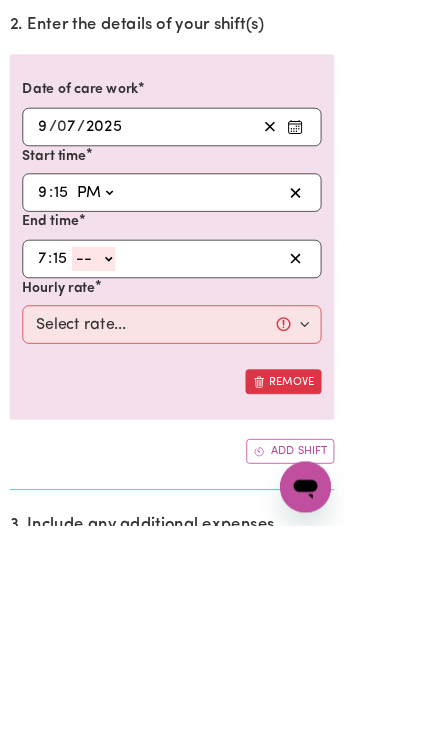 type on "15" 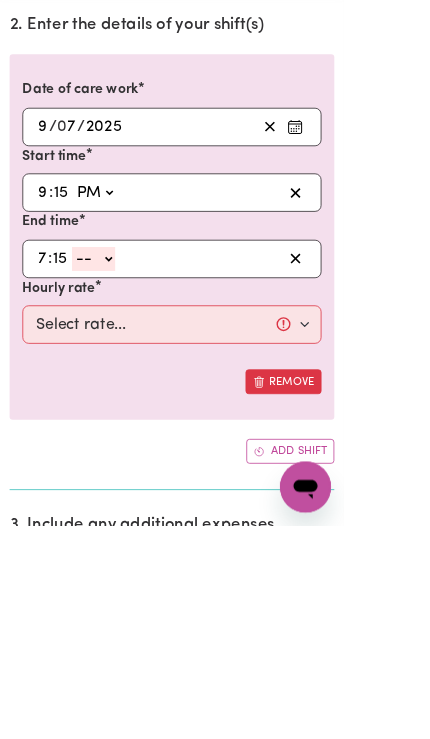 click on "-- AM PM" 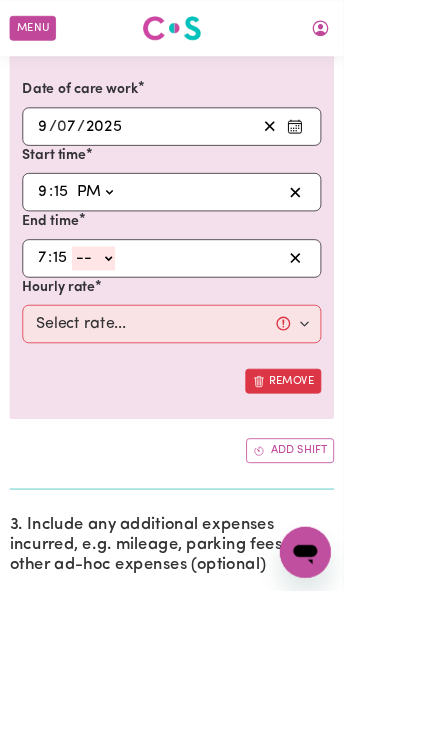 select on "am" 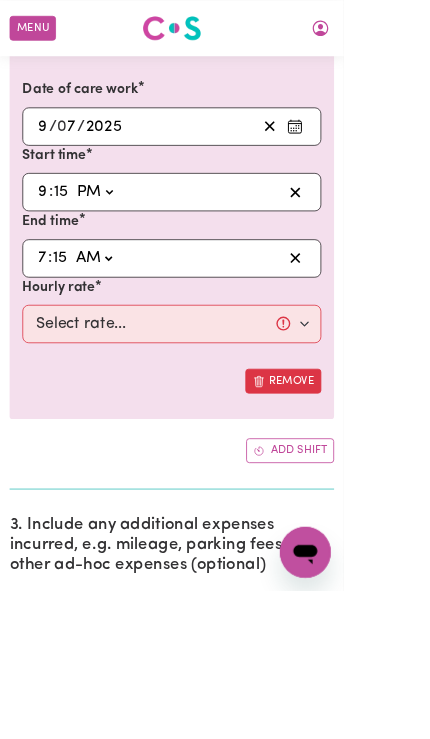 type on "07:15" 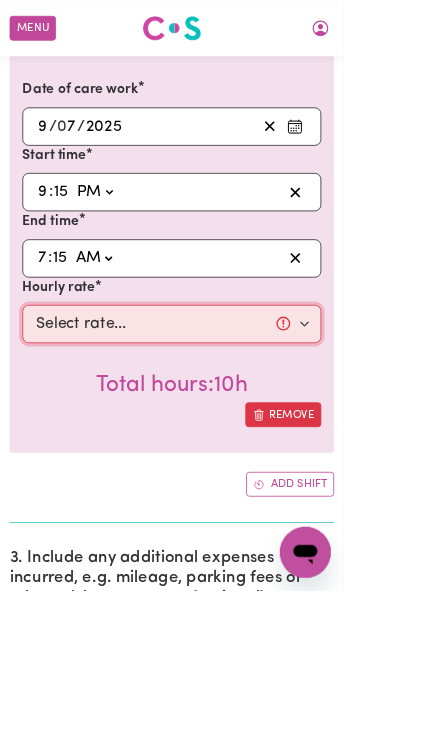 click on "Select rate... $55.00 (Weekday) $75.00 ([DATE]) $125.00 (Public Holiday) $60.00 (Evening Care) $60.00 (Overnight)" at bounding box center [215, 406] 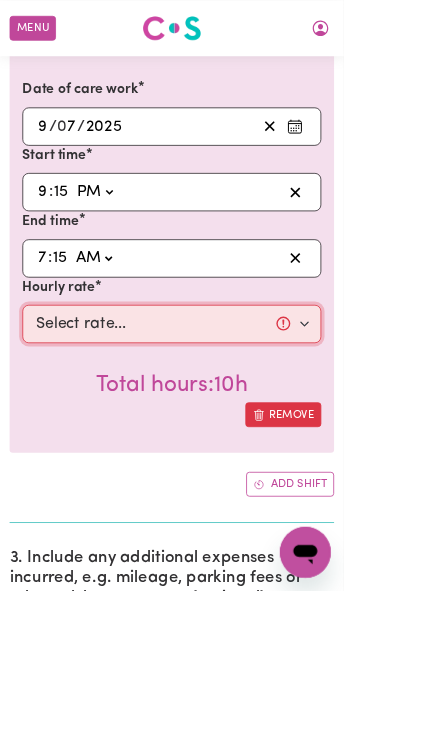 select on "60-Overnight" 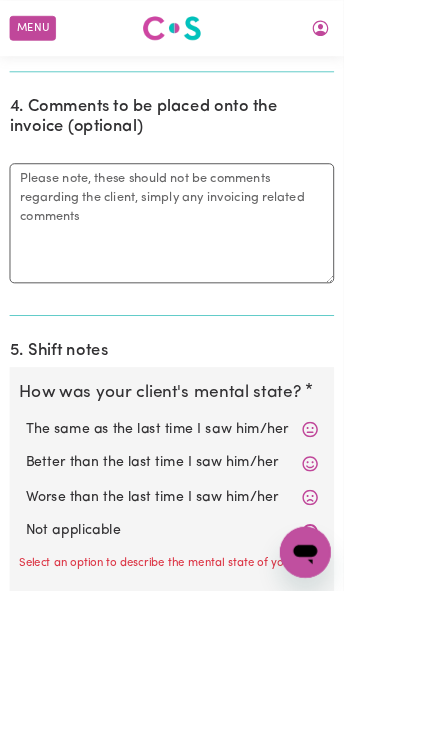 scroll, scrollTop: 1560, scrollLeft: 0, axis: vertical 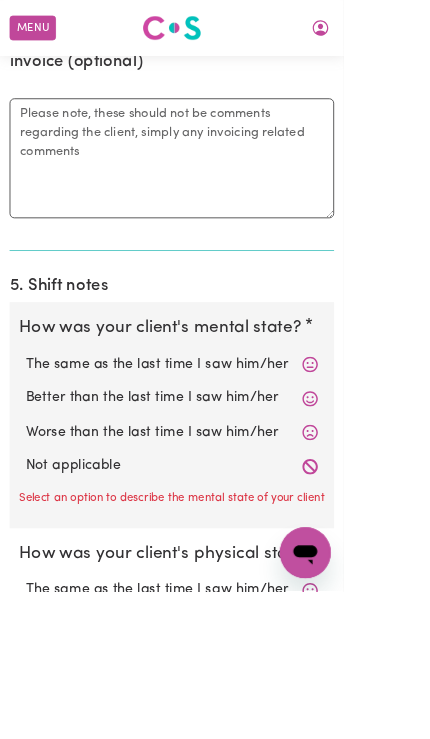 click on "Not applicable" at bounding box center [215, 582] 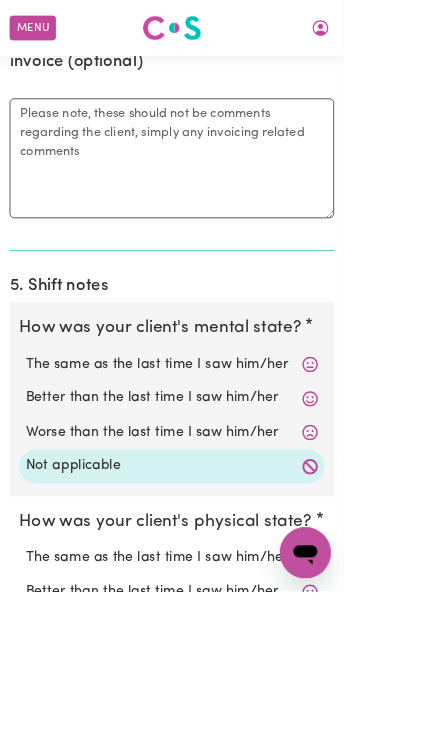 scroll, scrollTop: 1560, scrollLeft: 0, axis: vertical 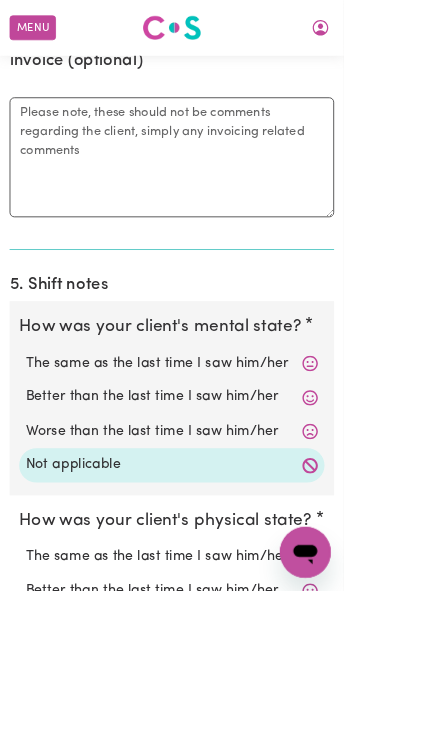 click on "Not applicable" at bounding box center [215, 824] 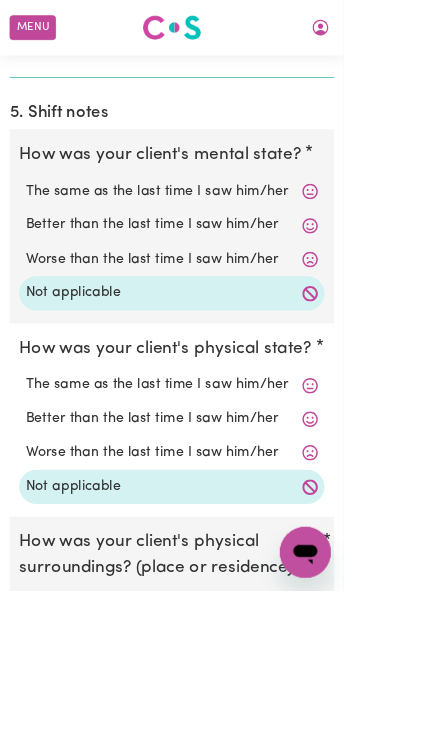 click on "Not applicable" at bounding box center (215, 883) 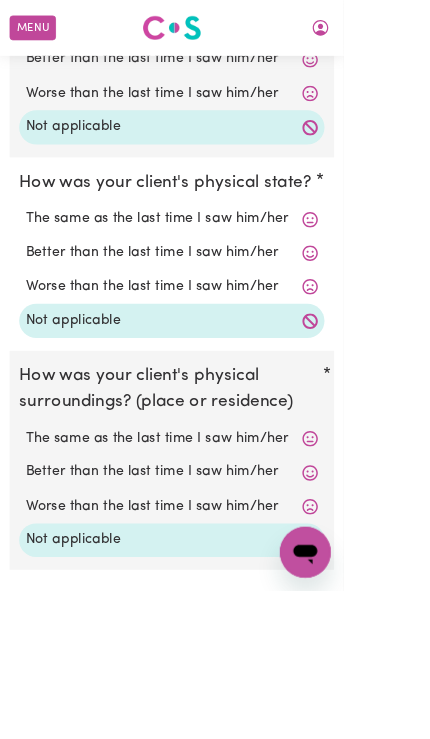 click on "Notes about this shift" at bounding box center (215, 847) 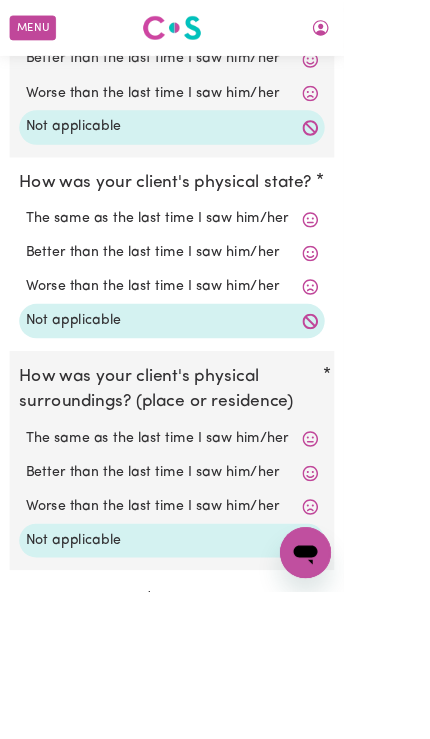 scroll, scrollTop: 2218, scrollLeft: 0, axis: vertical 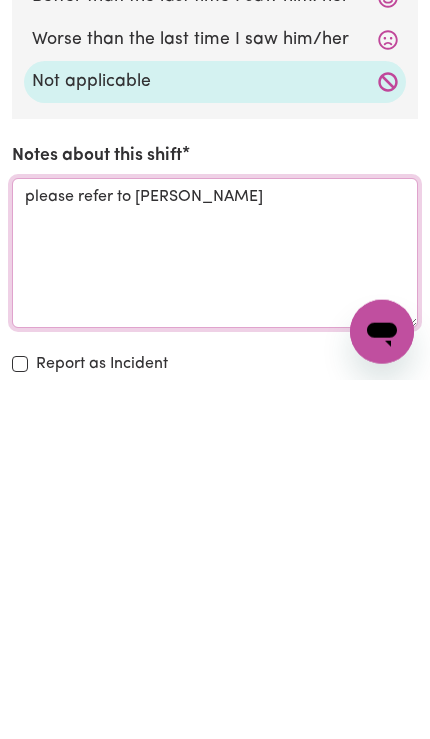 type on "please refer to [PERSON_NAME]" 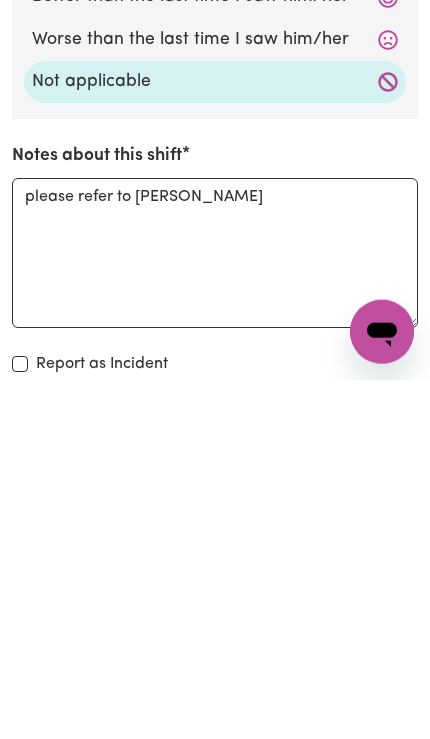 scroll, scrollTop: 2578, scrollLeft: 0, axis: vertical 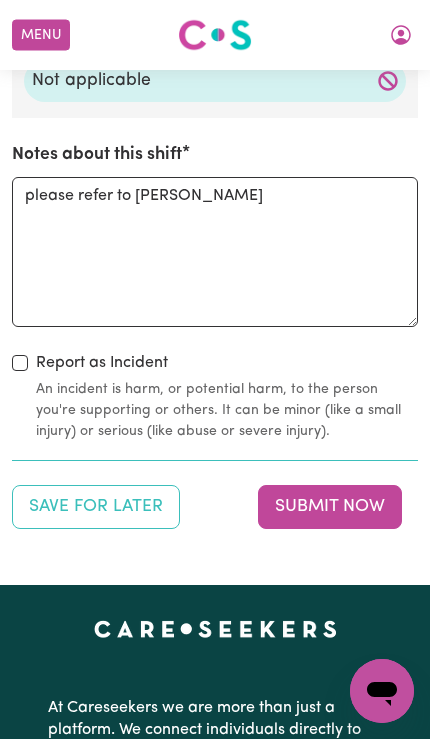 click on "Submit Now" at bounding box center (330, 507) 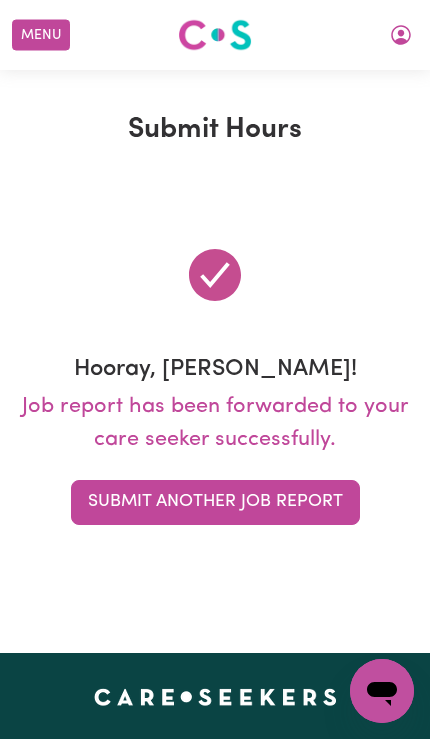 scroll, scrollTop: 12, scrollLeft: 0, axis: vertical 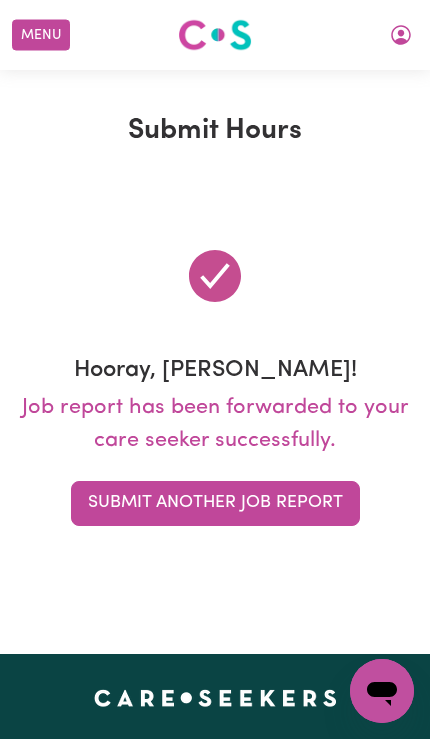 click 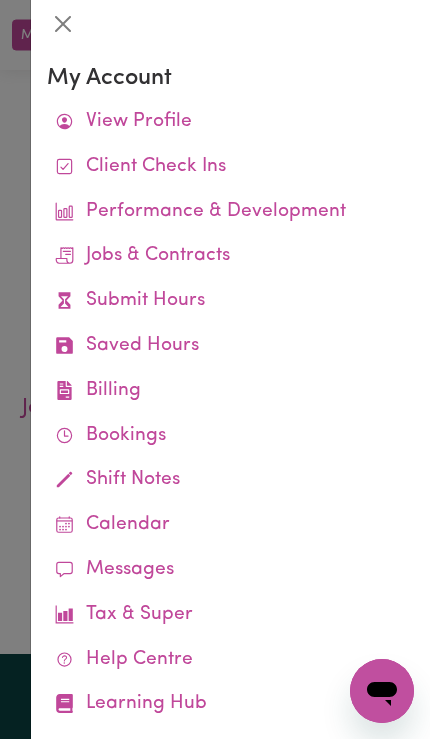 click on "Job Reports" at bounding box center (0, 0) 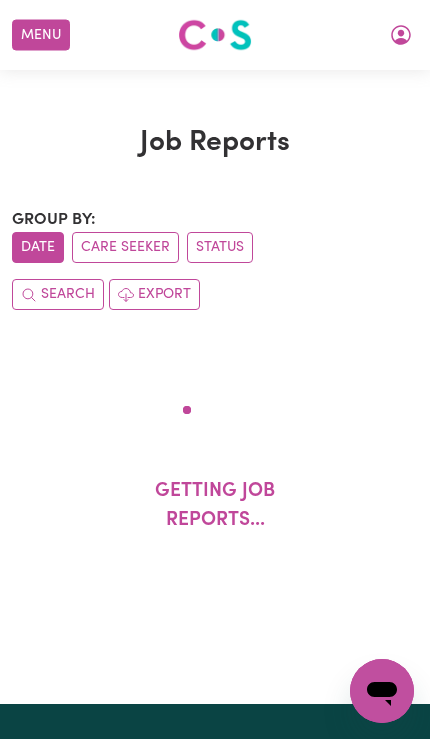 click 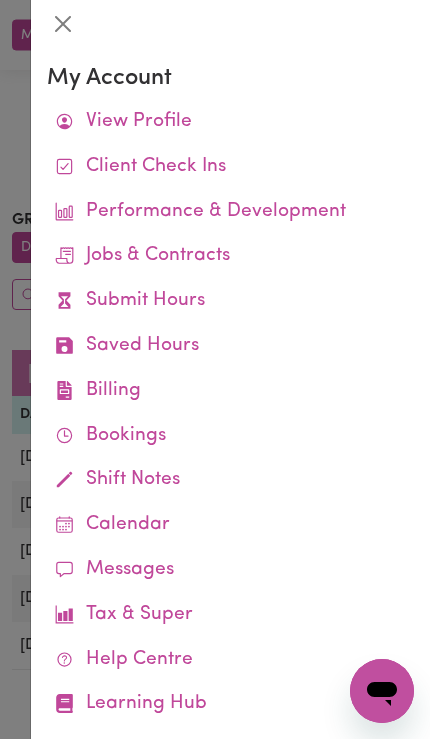 click on "Bookings" at bounding box center (230, 436) 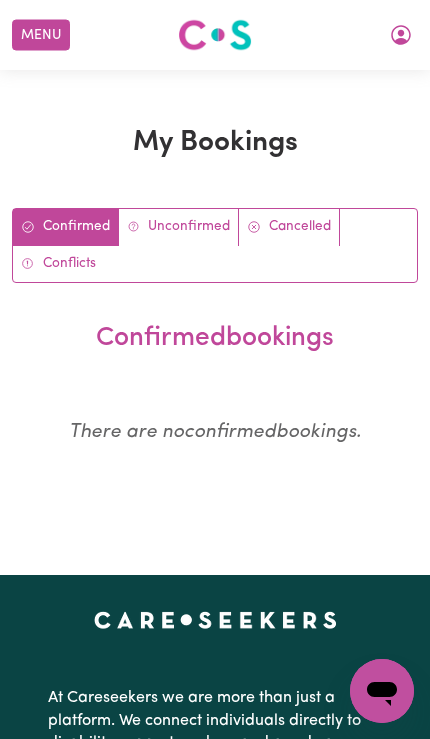click 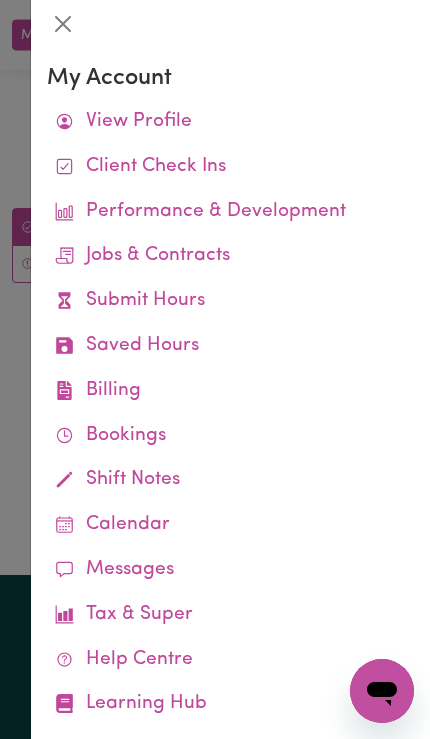 click on "Job Reports" at bounding box center (0, 0) 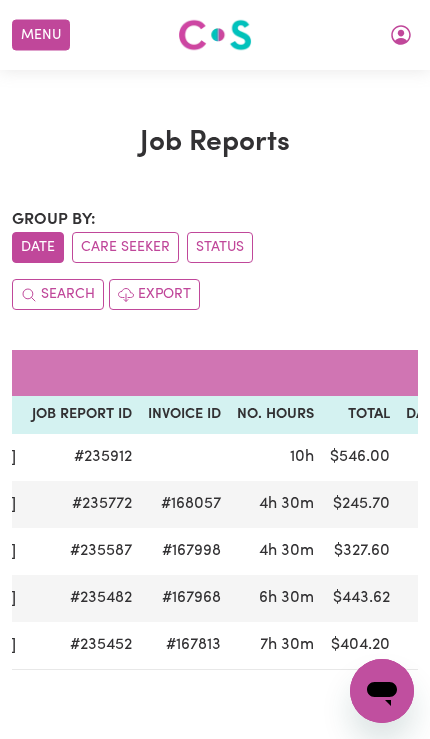 scroll, scrollTop: 0, scrollLeft: 286, axis: horizontal 